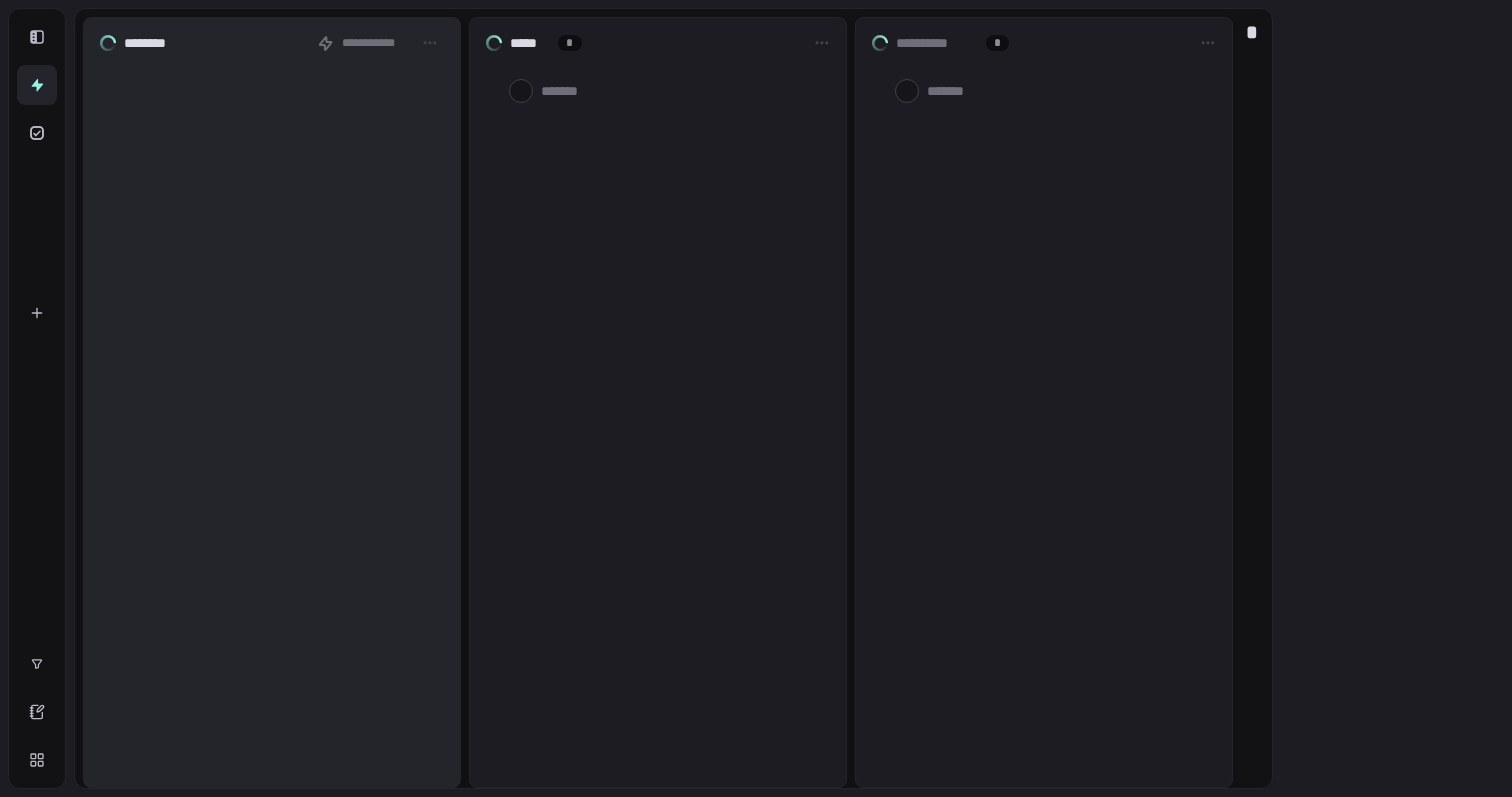 scroll, scrollTop: 0, scrollLeft: 0, axis: both 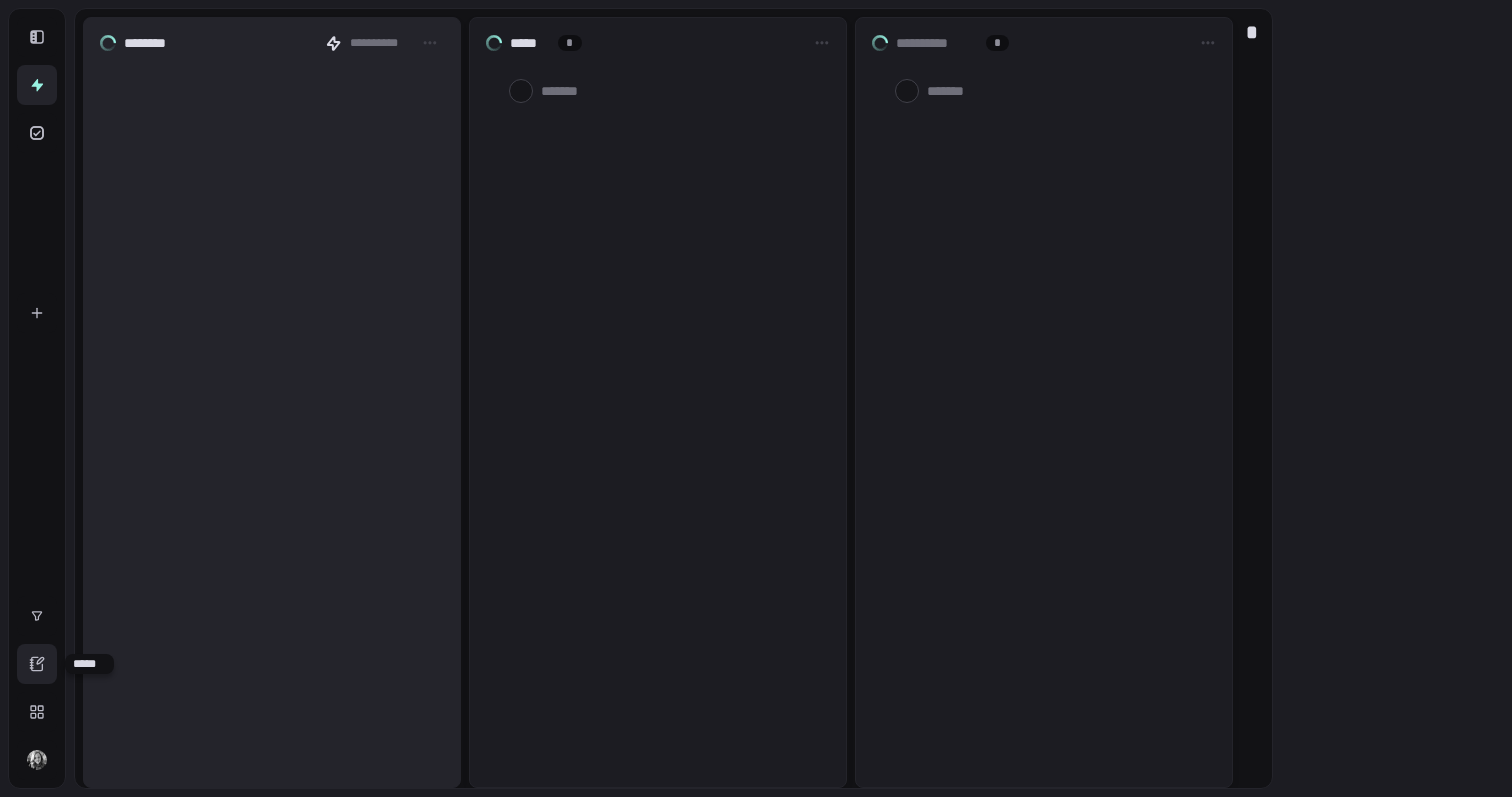 click at bounding box center [37, 664] 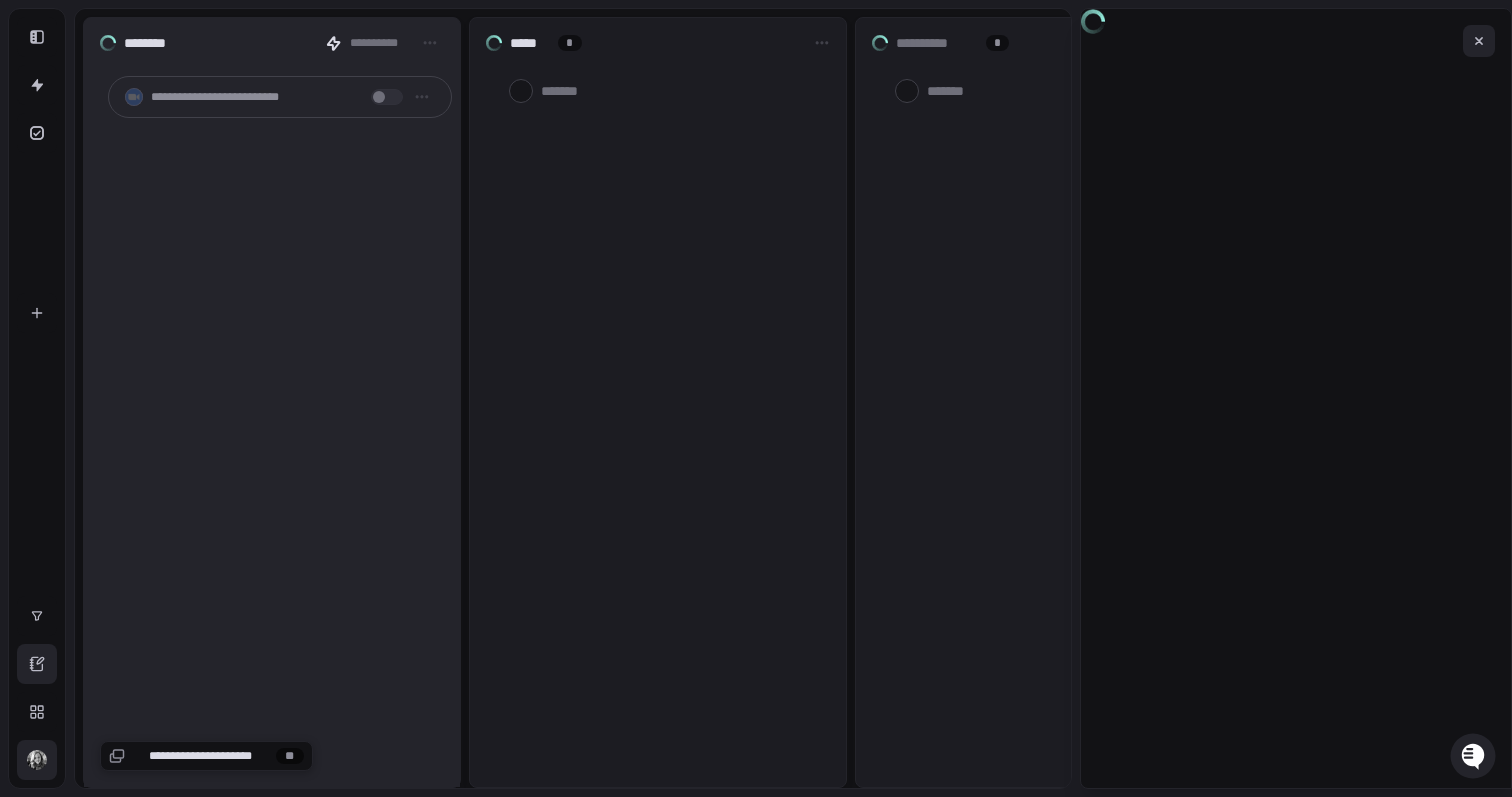 click at bounding box center [37, 760] 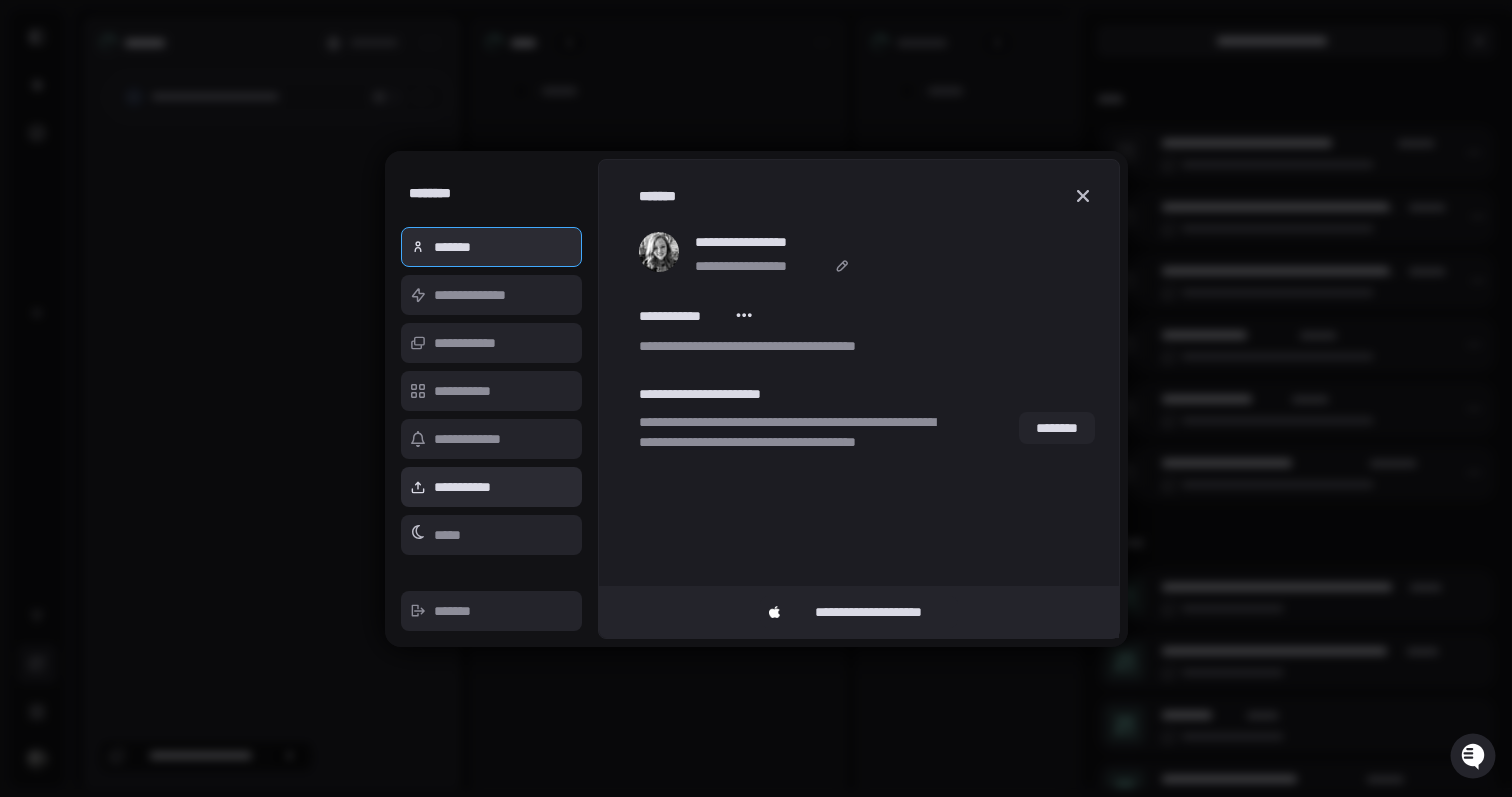 click on "**********" at bounding box center [492, 487] 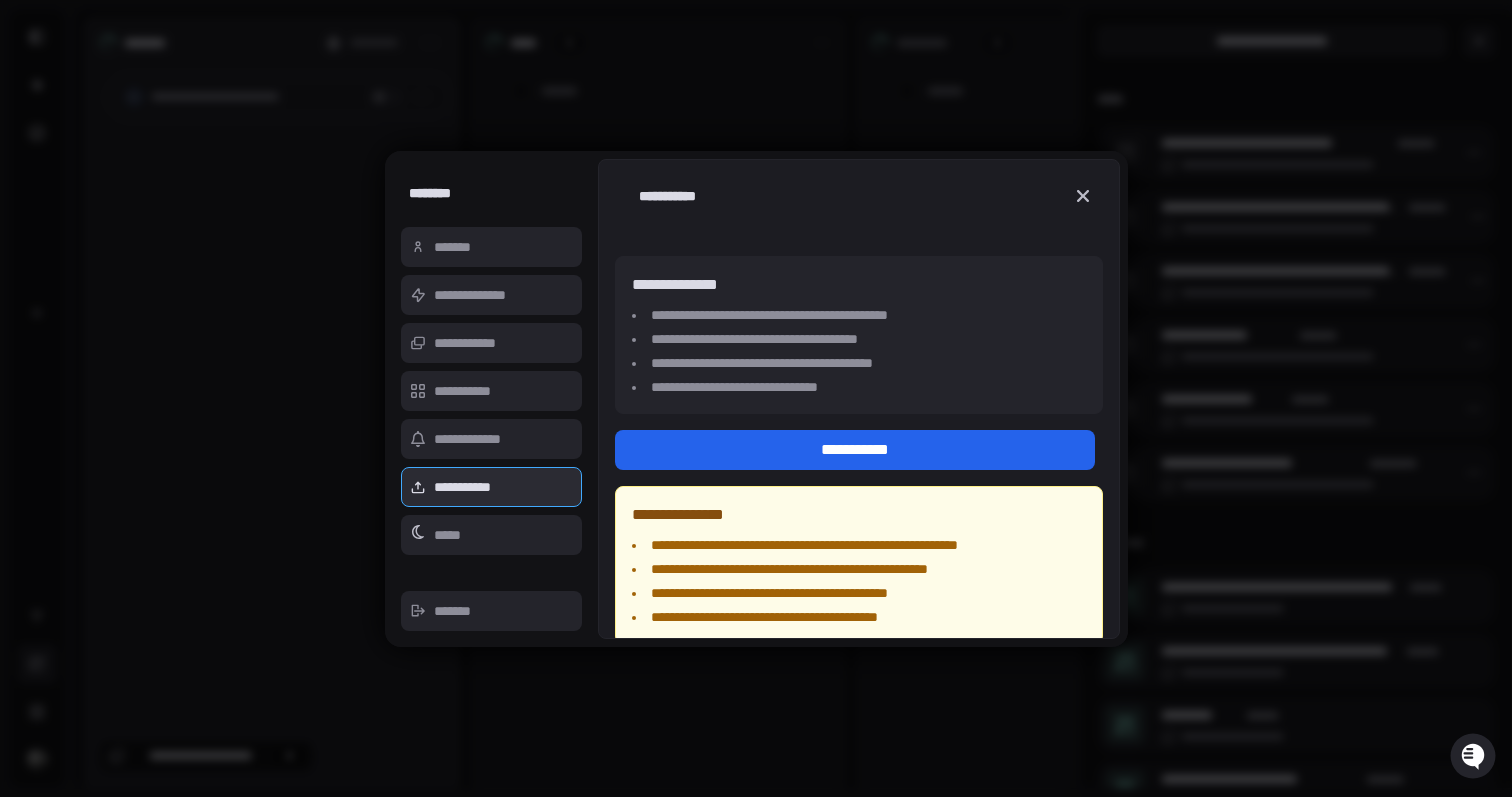 scroll, scrollTop: 92, scrollLeft: 0, axis: vertical 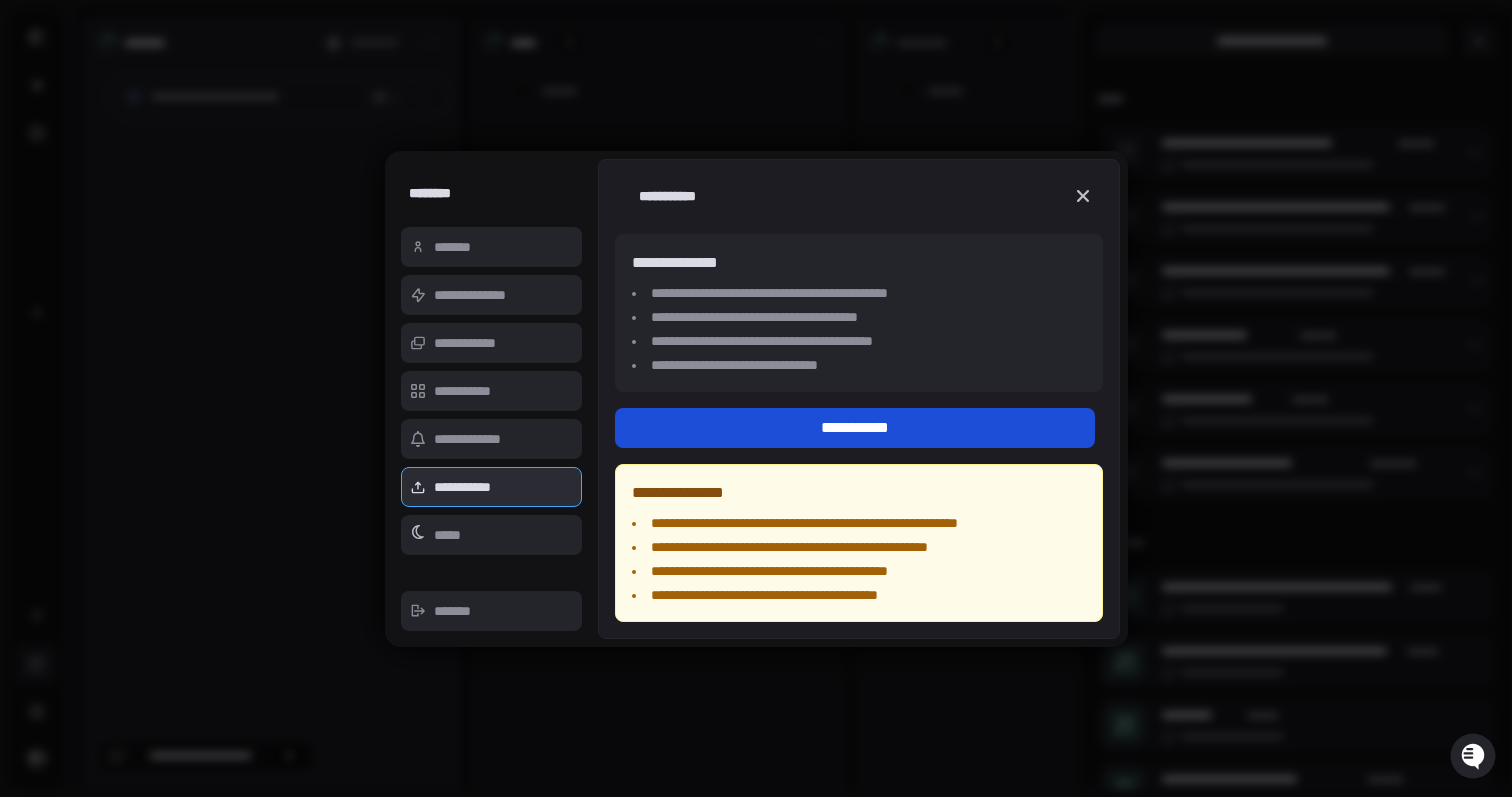 click on "**********" at bounding box center (854, 428) 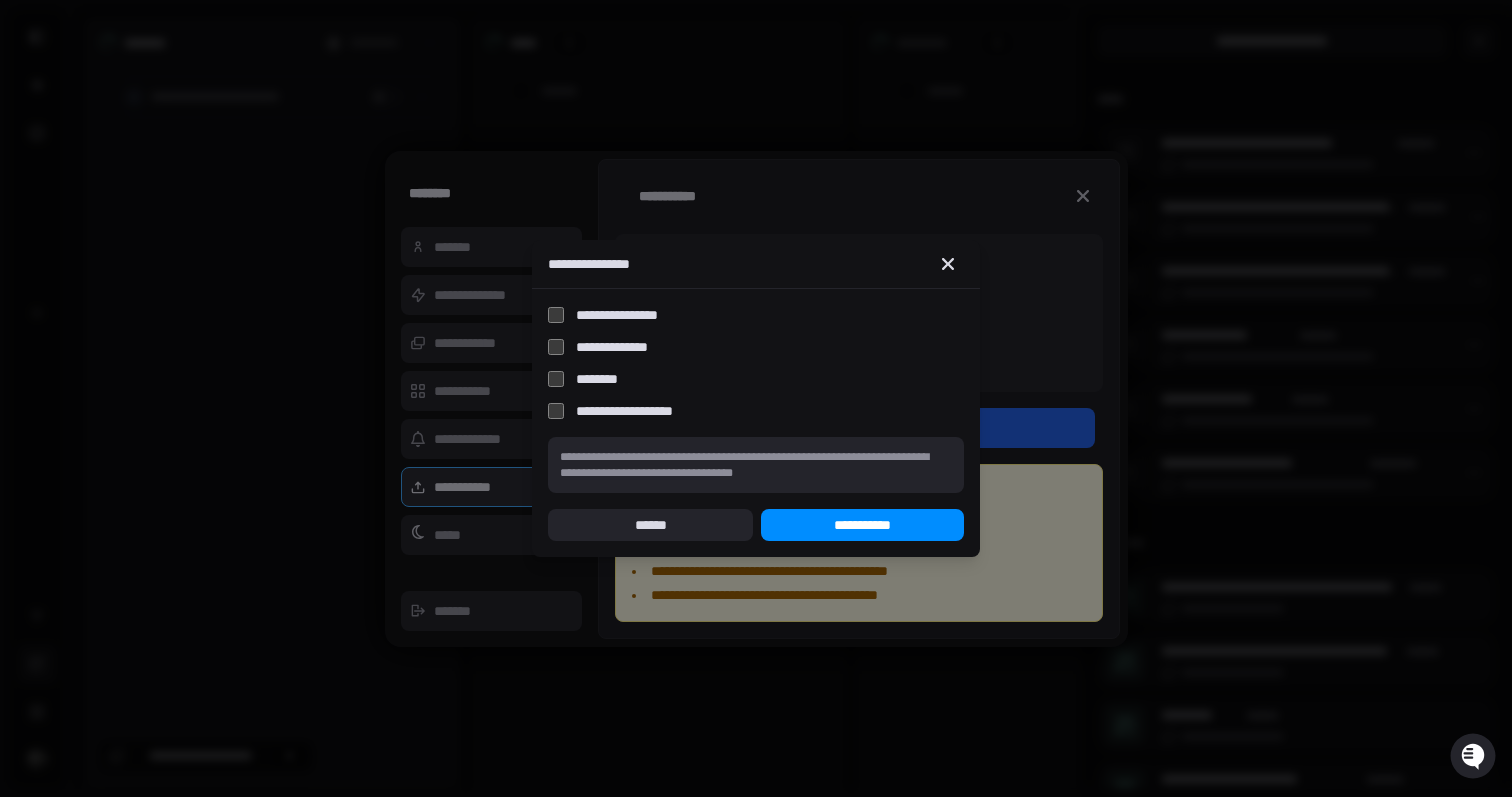 click on "**********" at bounding box center (634, 315) 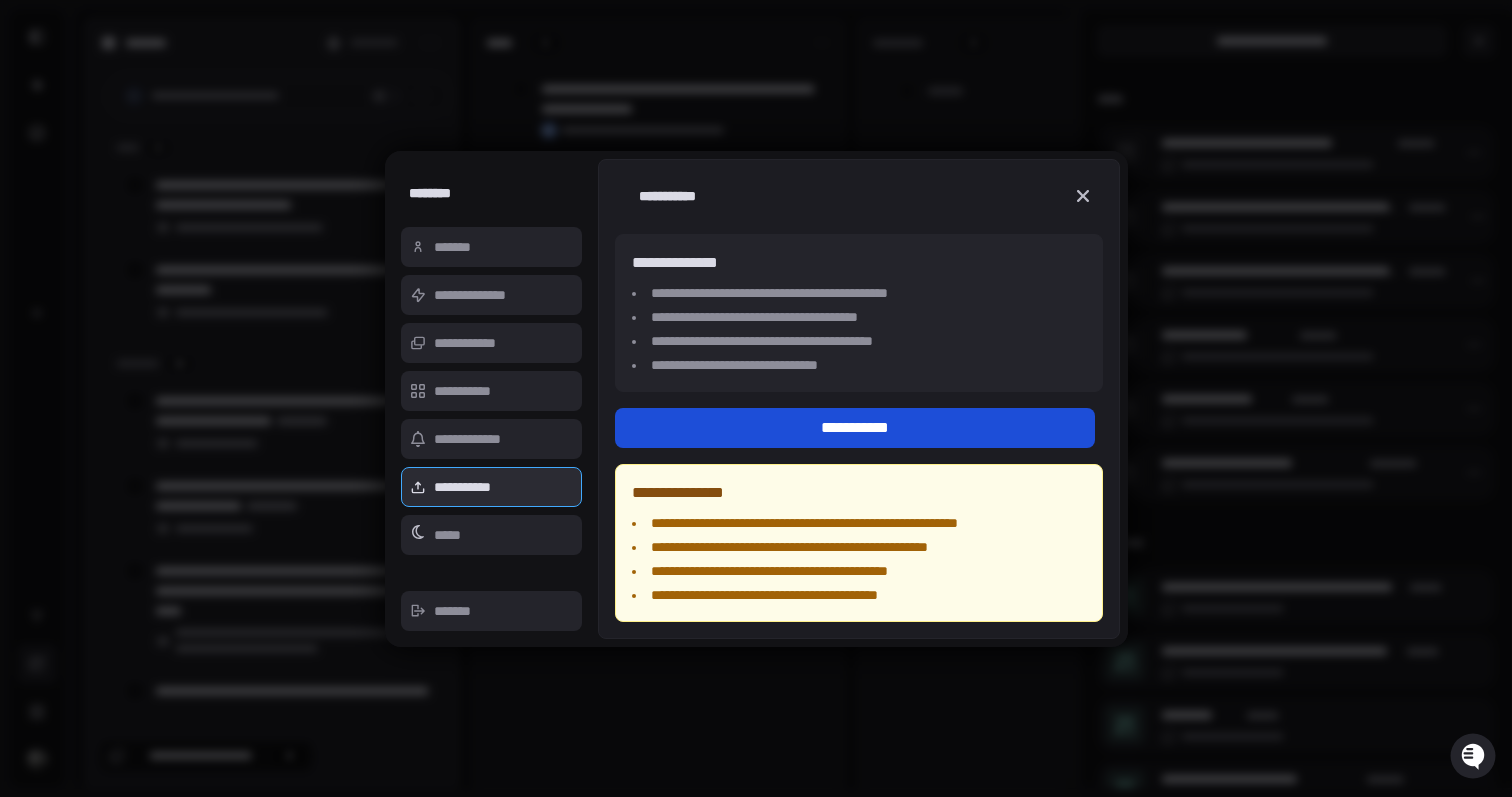 click on "**********" at bounding box center [854, 428] 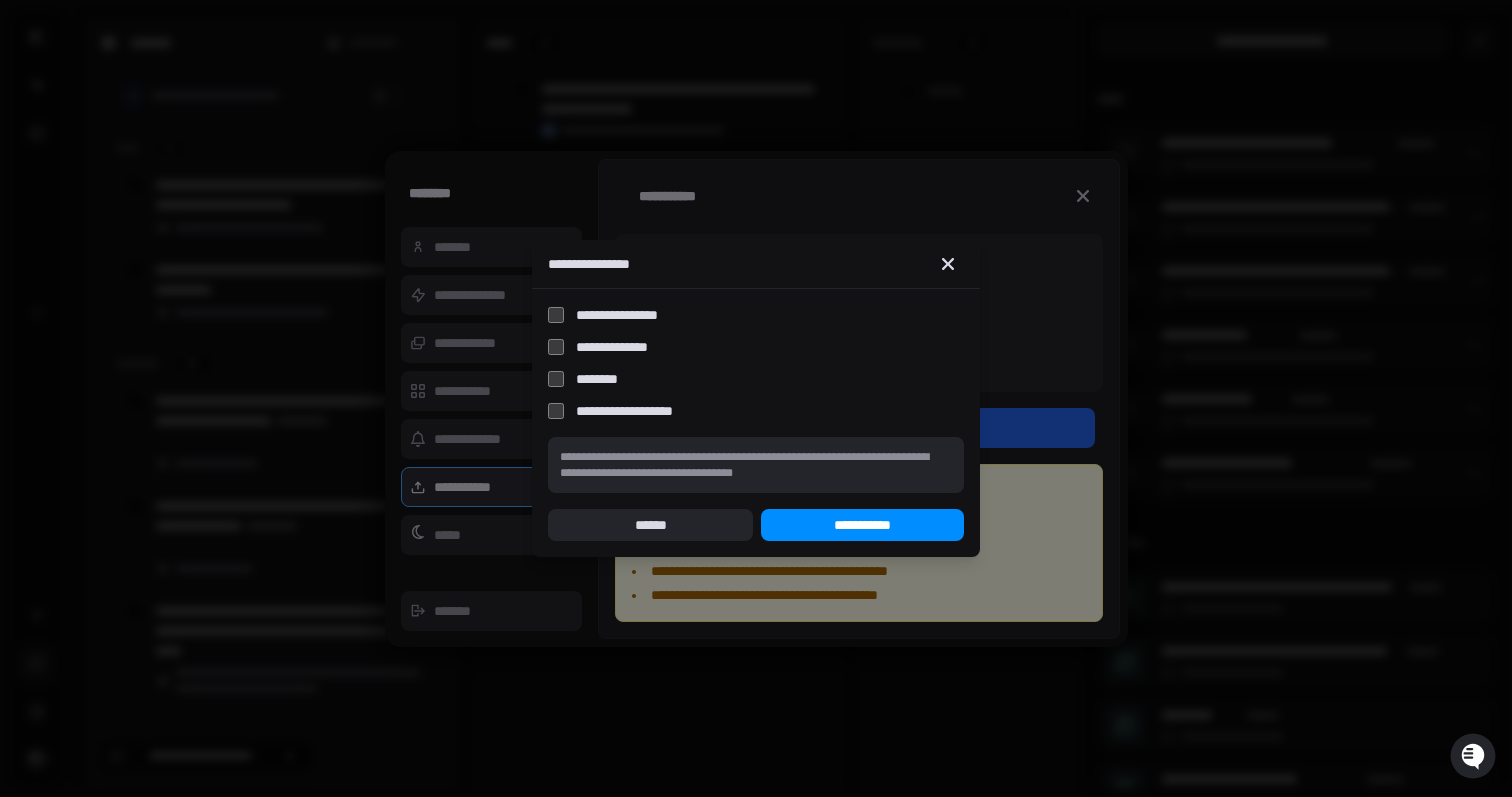 type on "*" 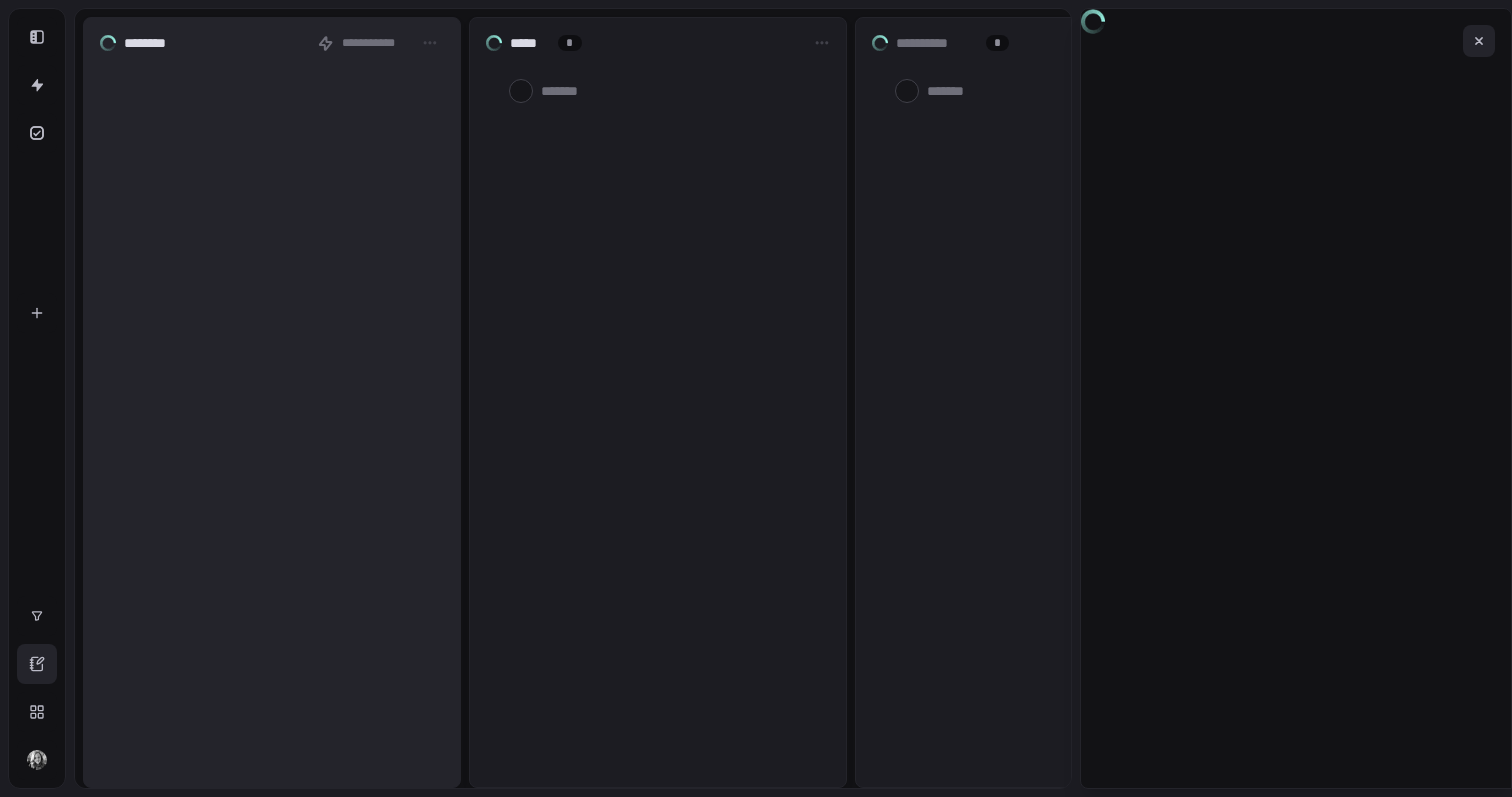 scroll, scrollTop: 0, scrollLeft: 0, axis: both 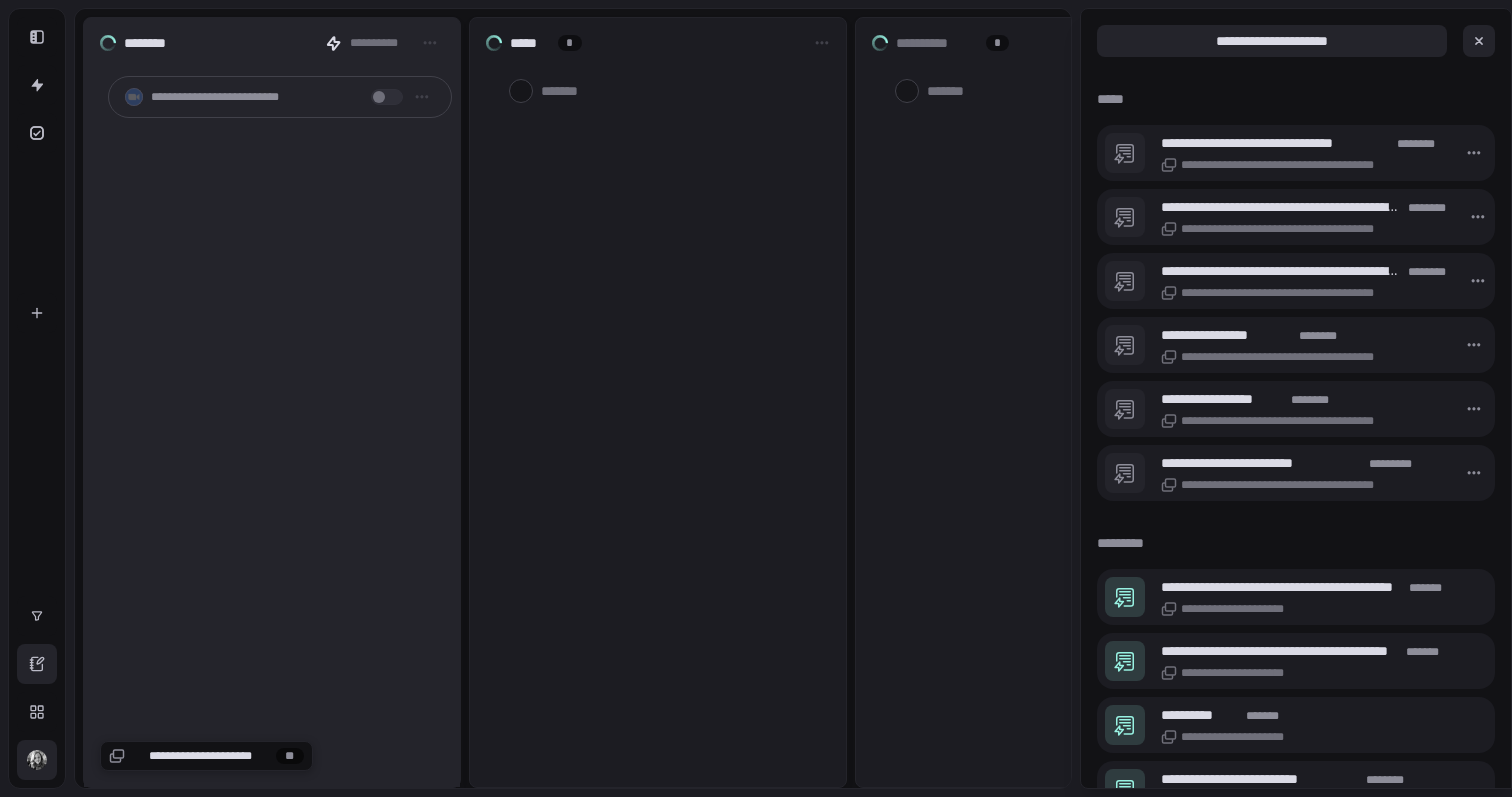 click at bounding box center (37, 760) 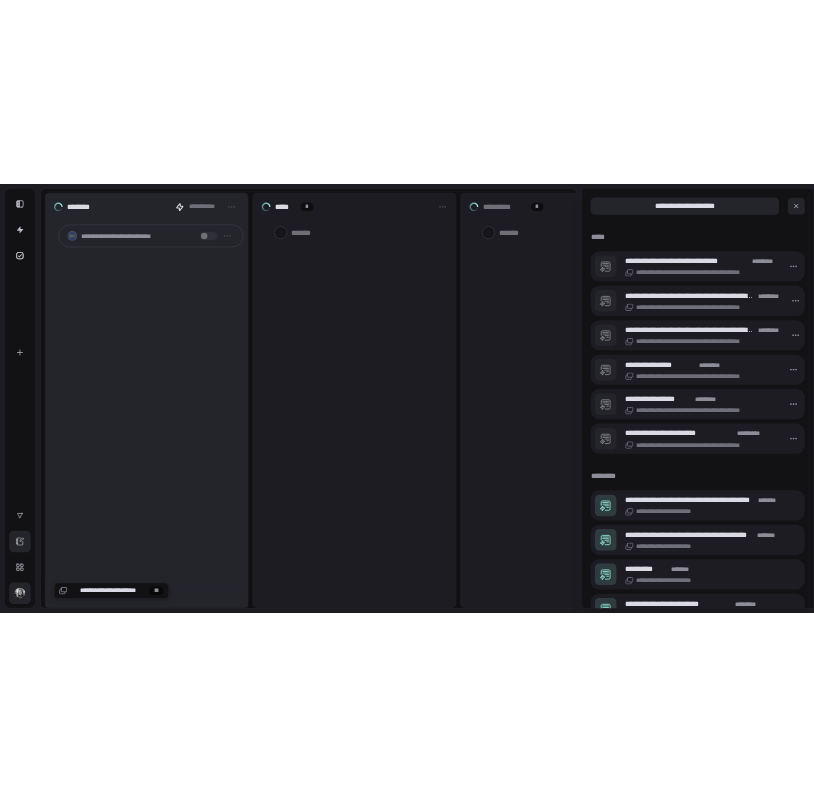 scroll, scrollTop: 0, scrollLeft: 0, axis: both 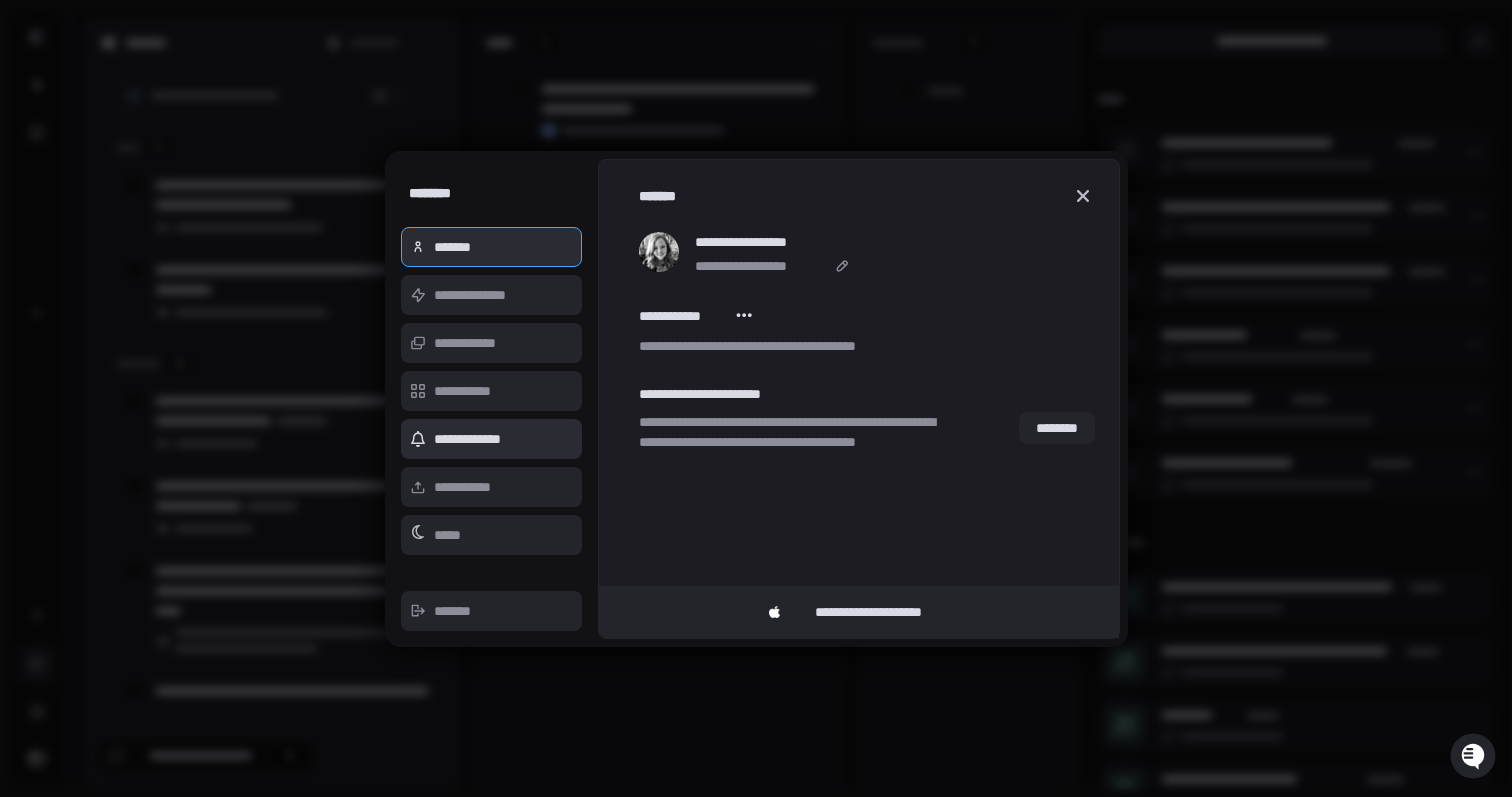 click on "[ADDRESS] [CITY] [STATE] [ZIP] [COUNTRY] [NAME] [NAME] [NAME] [CREDIT_CARD] [CREDIT_CARD] [EXPIRY] [CARD_NUMBER] [DOB] [AGE] [PHONE] [ADDRESS] [PERSONAL_INFO] [PERSONAL_INFO] [NAME] [NAME]" at bounding box center [858, 427] 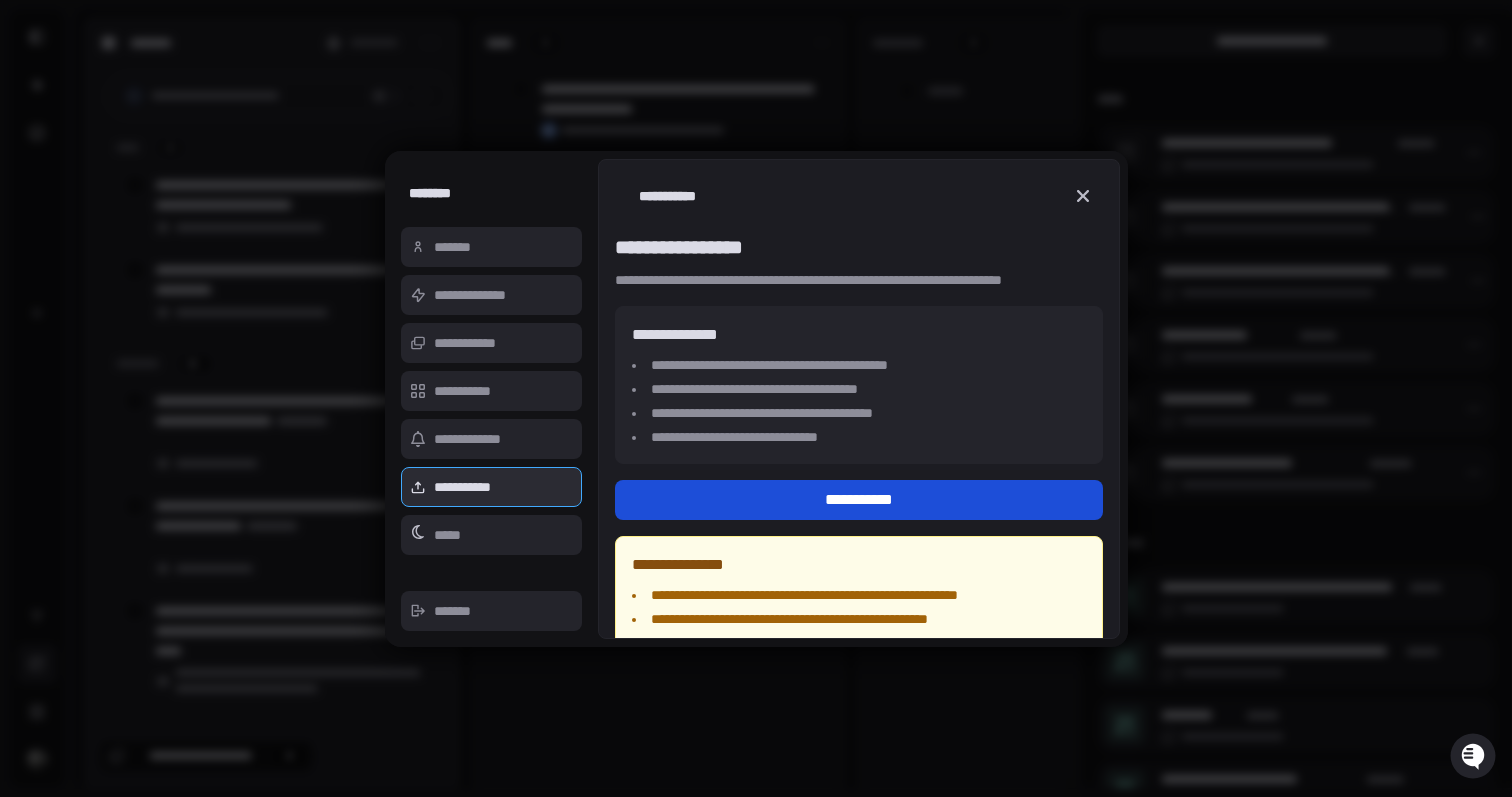 click on "**********" at bounding box center (858, 500) 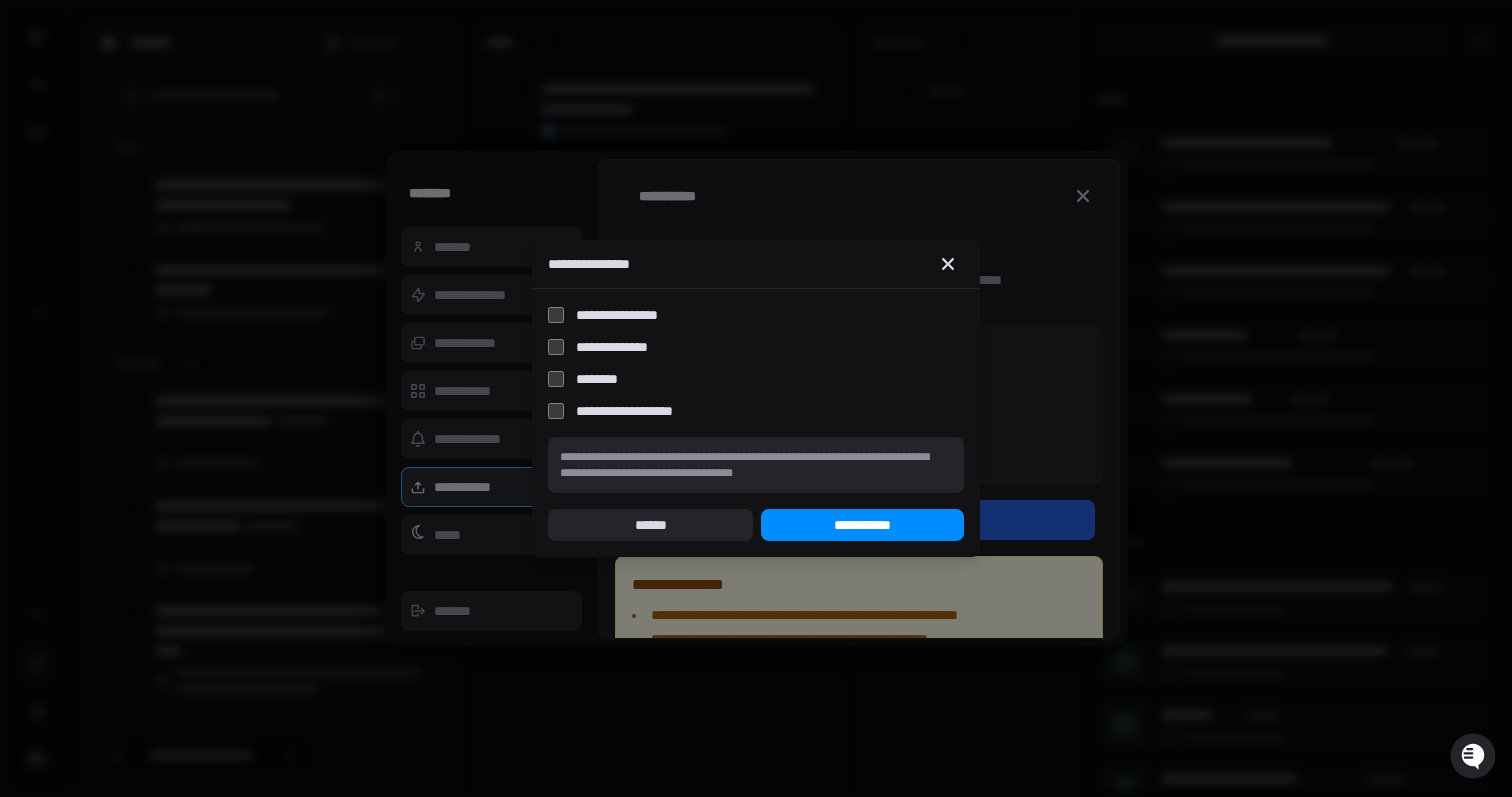 click on "**********" at bounding box center (642, 411) 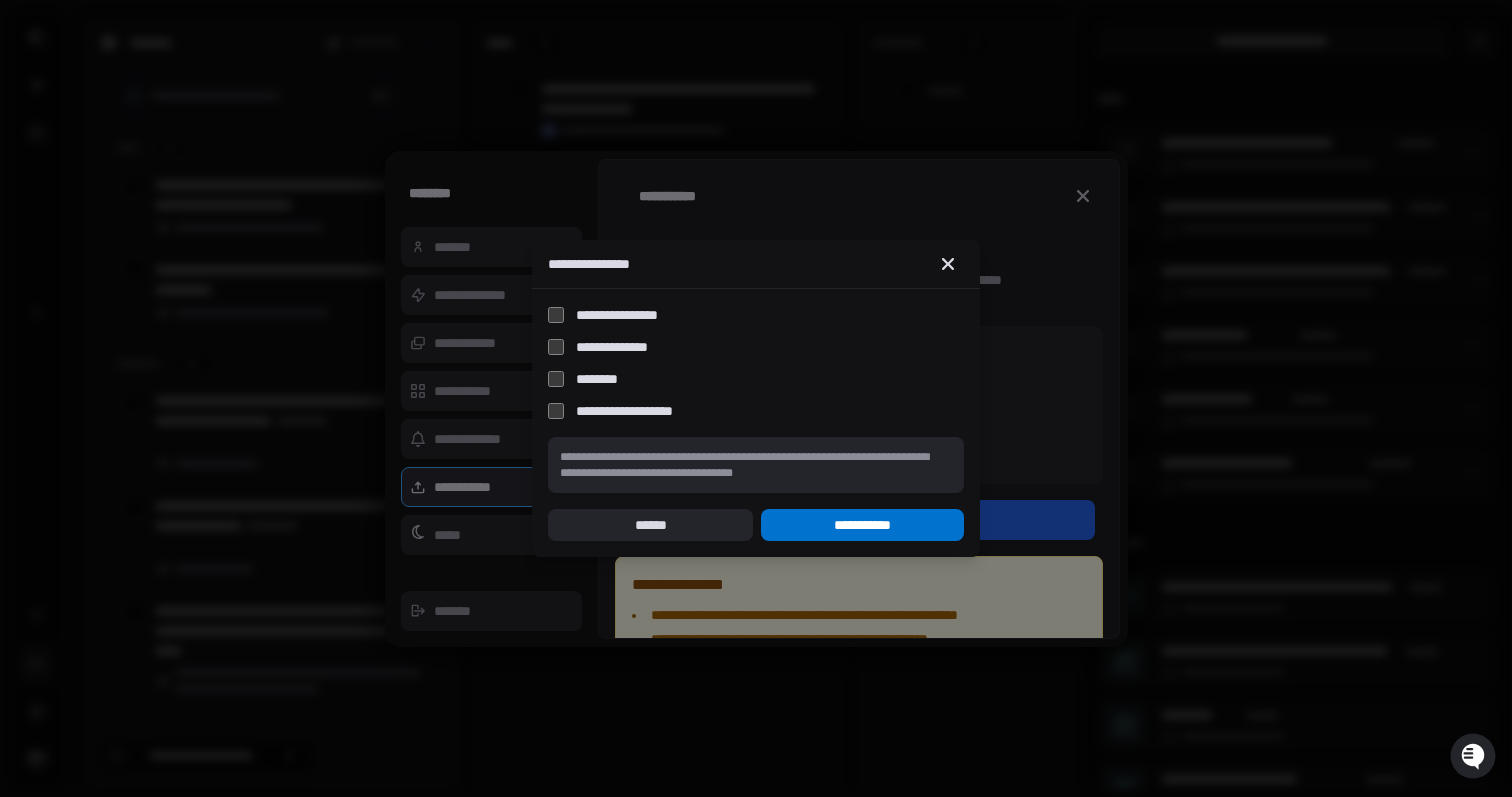 click on "**********" at bounding box center (862, 525) 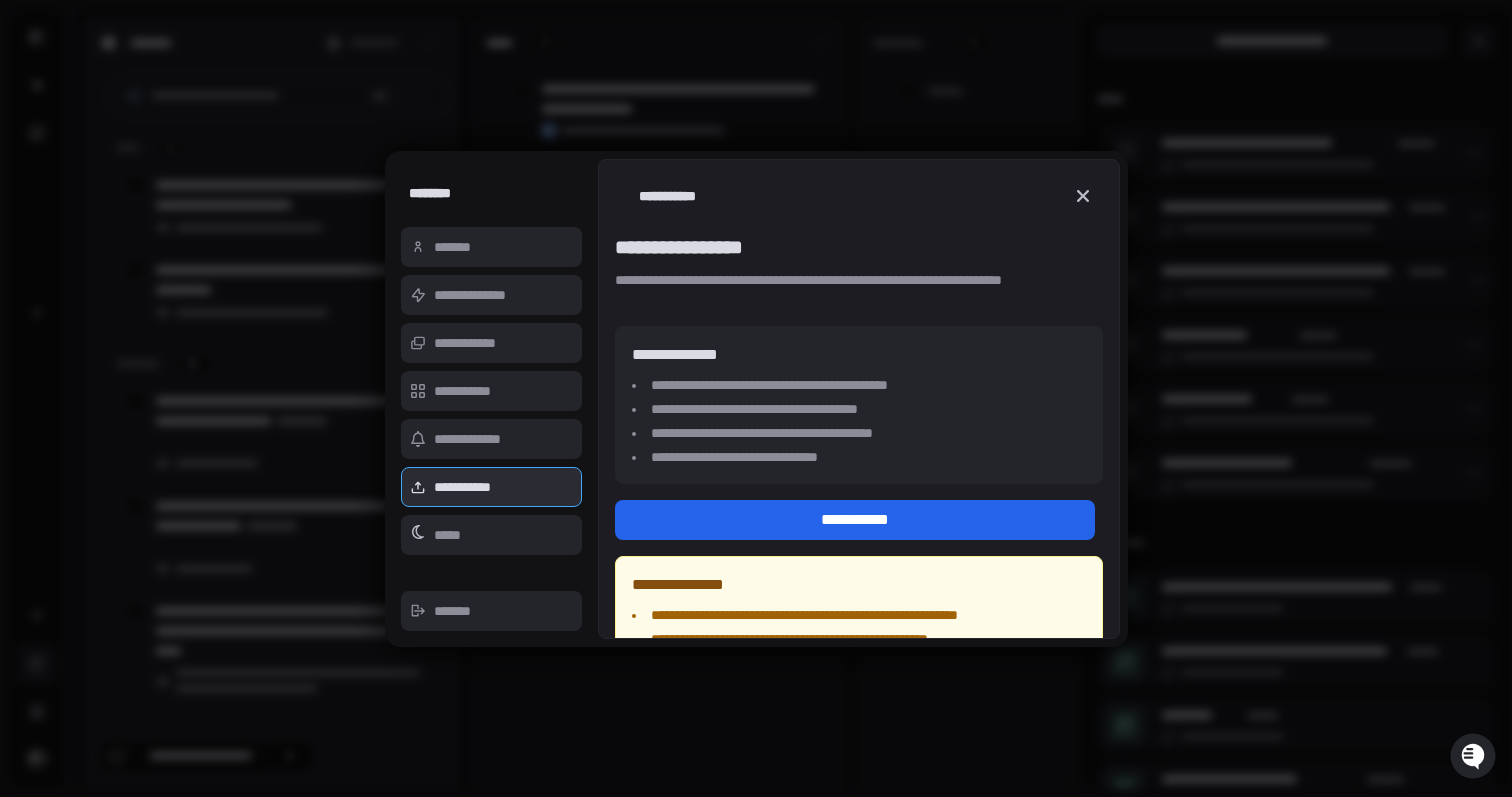 click on "**********" at bounding box center [858, 196] 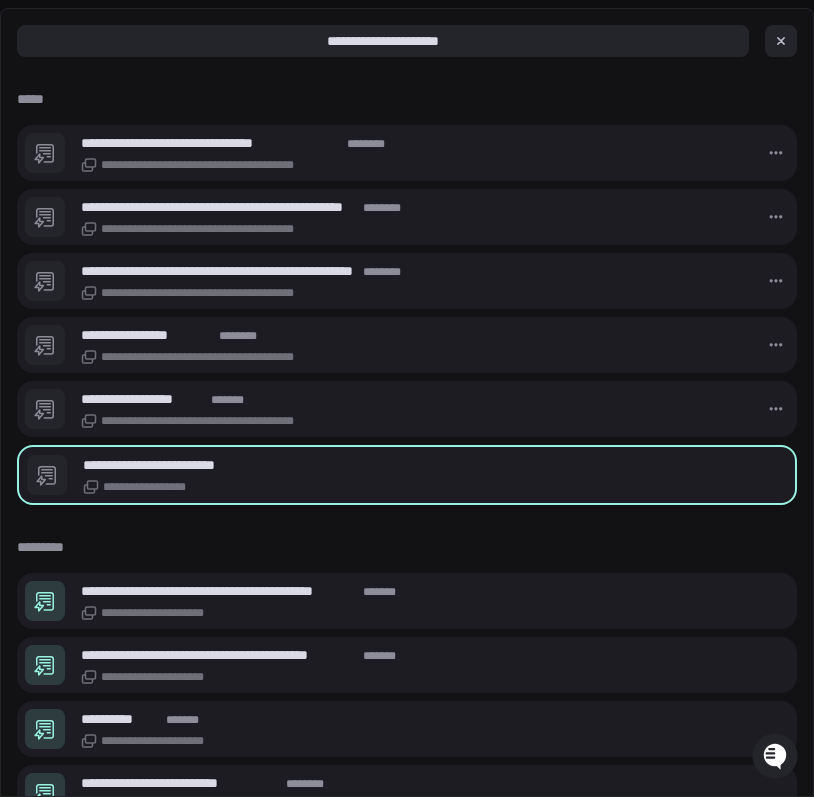 scroll, scrollTop: 1139, scrollLeft: 0, axis: vertical 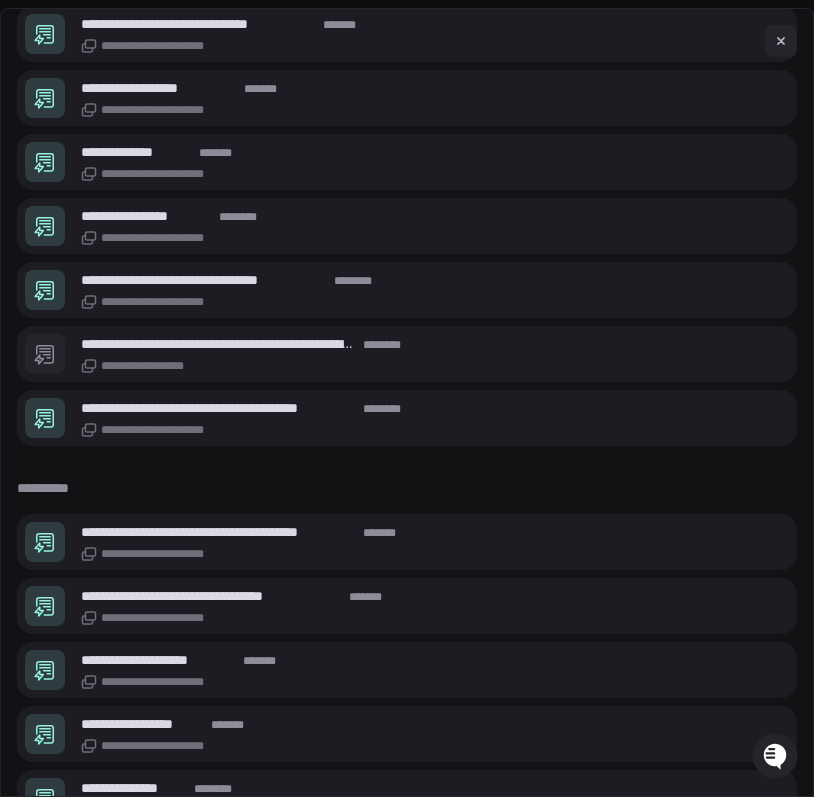 type on "*" 